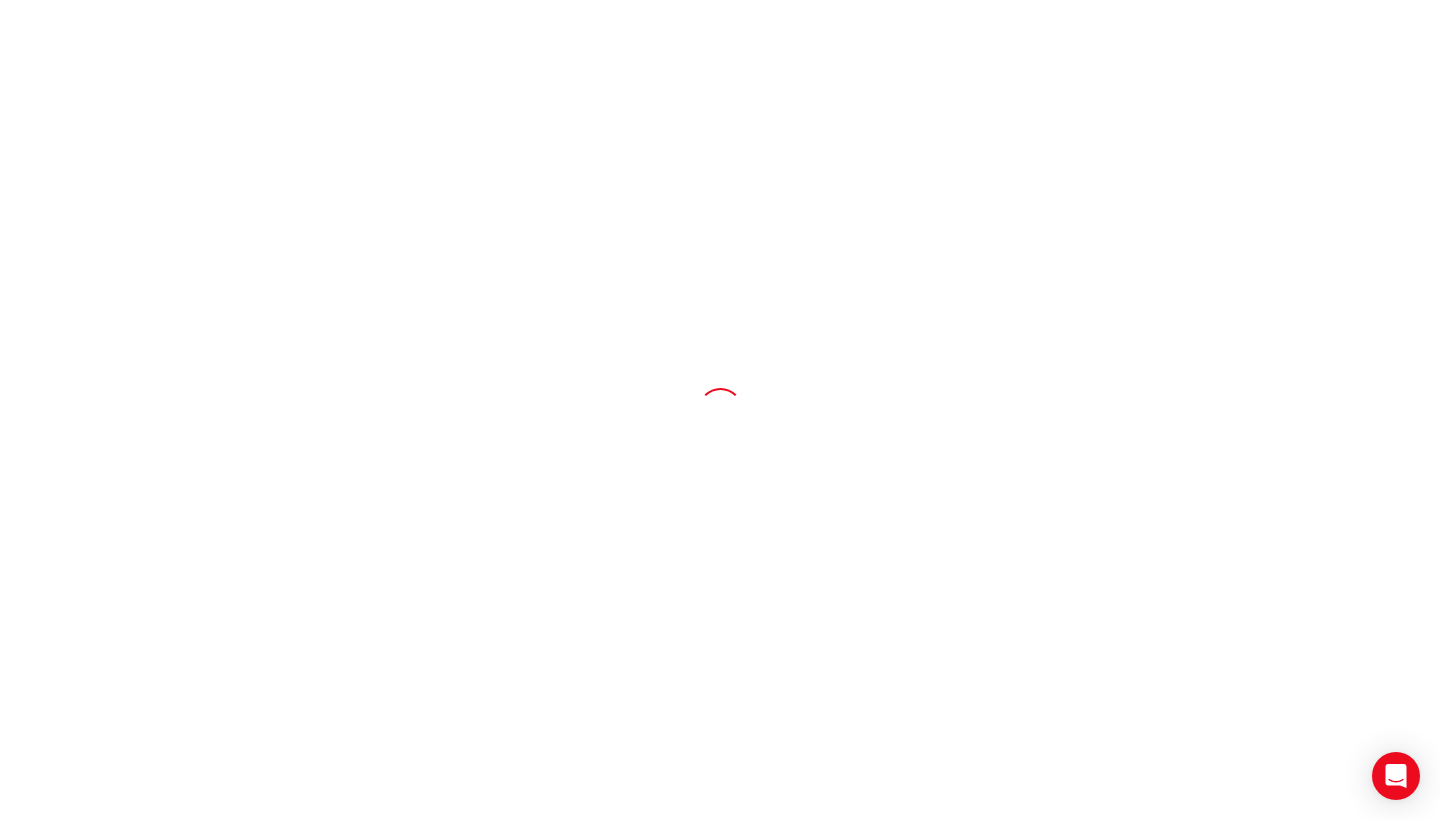 scroll, scrollTop: 0, scrollLeft: 0, axis: both 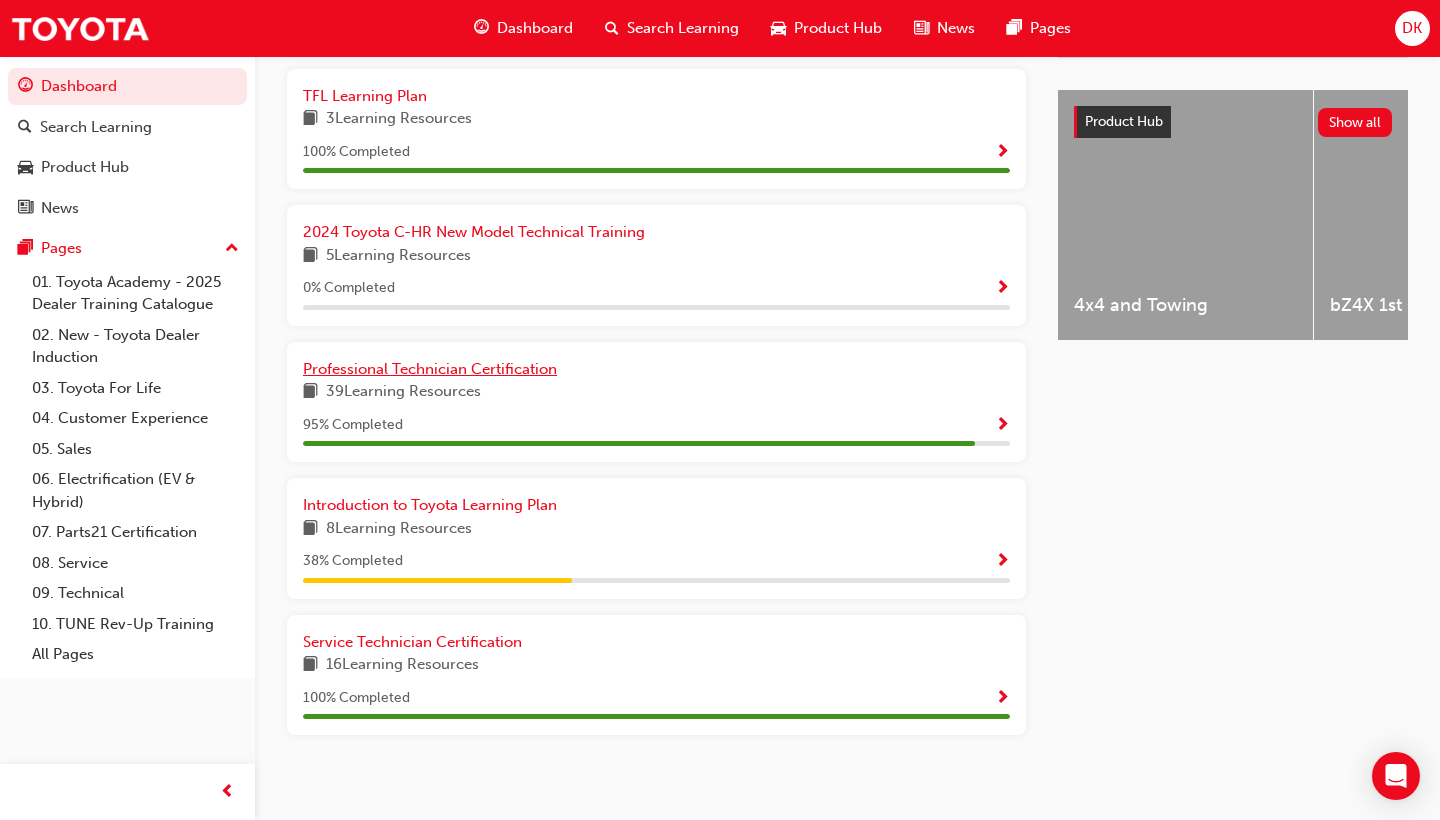 click on "Professional Technician Certification" at bounding box center [430, 369] 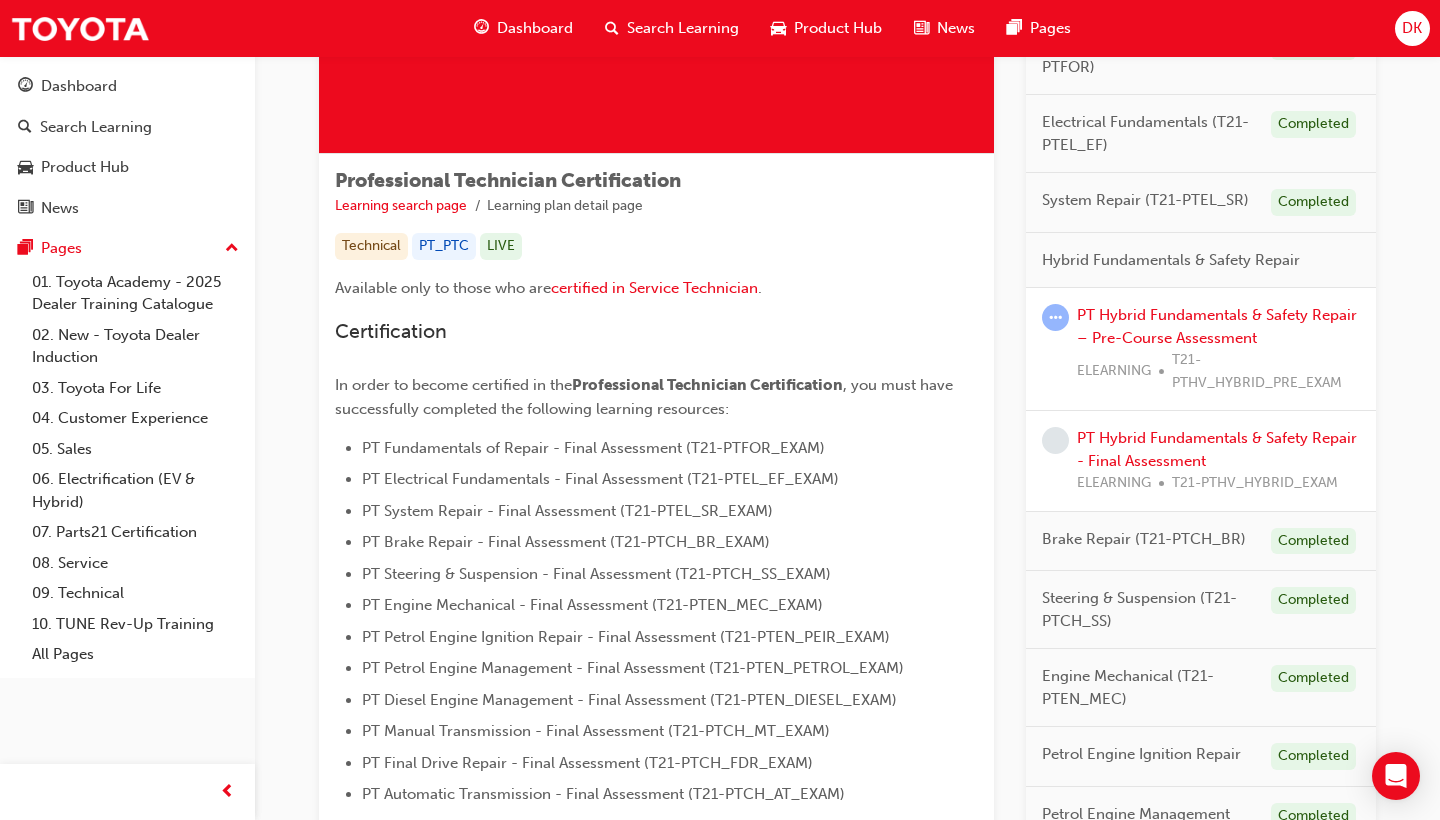scroll, scrollTop: 235, scrollLeft: 0, axis: vertical 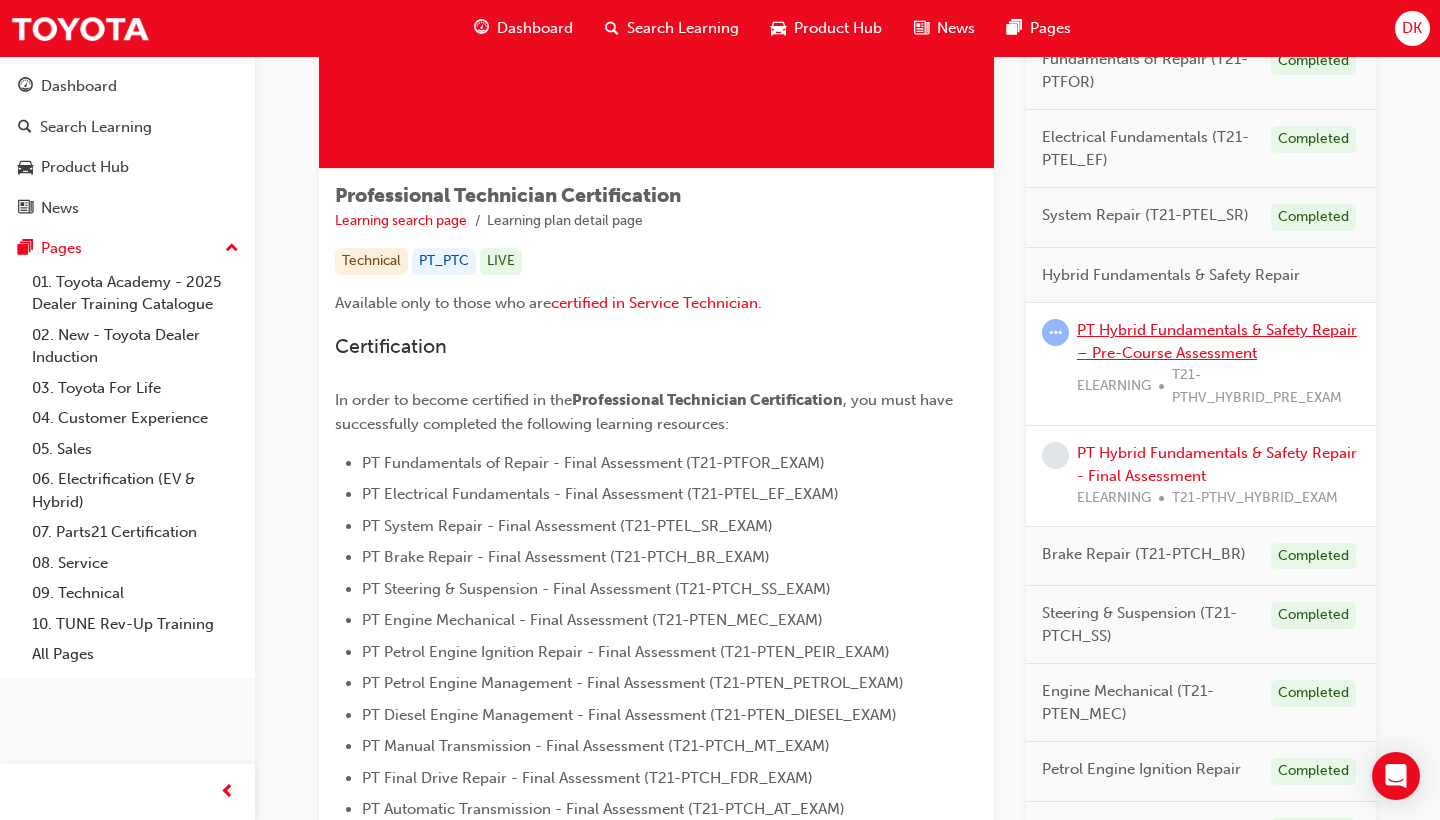 click on "PT Hybrid Fundamentals & Safety Repair – Pre-Course Assessment" at bounding box center (1217, 341) 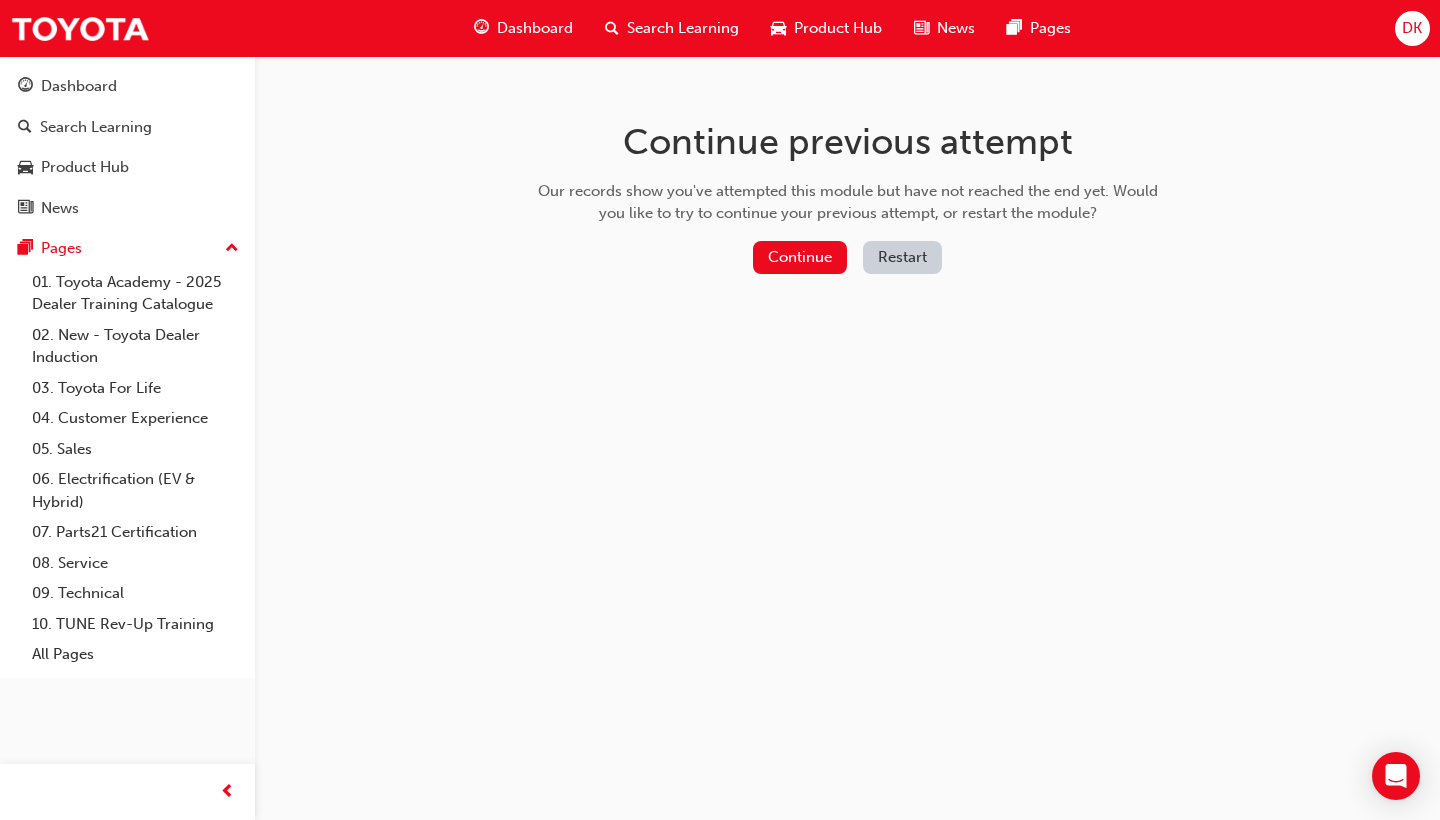 click on "Restart" at bounding box center [902, 257] 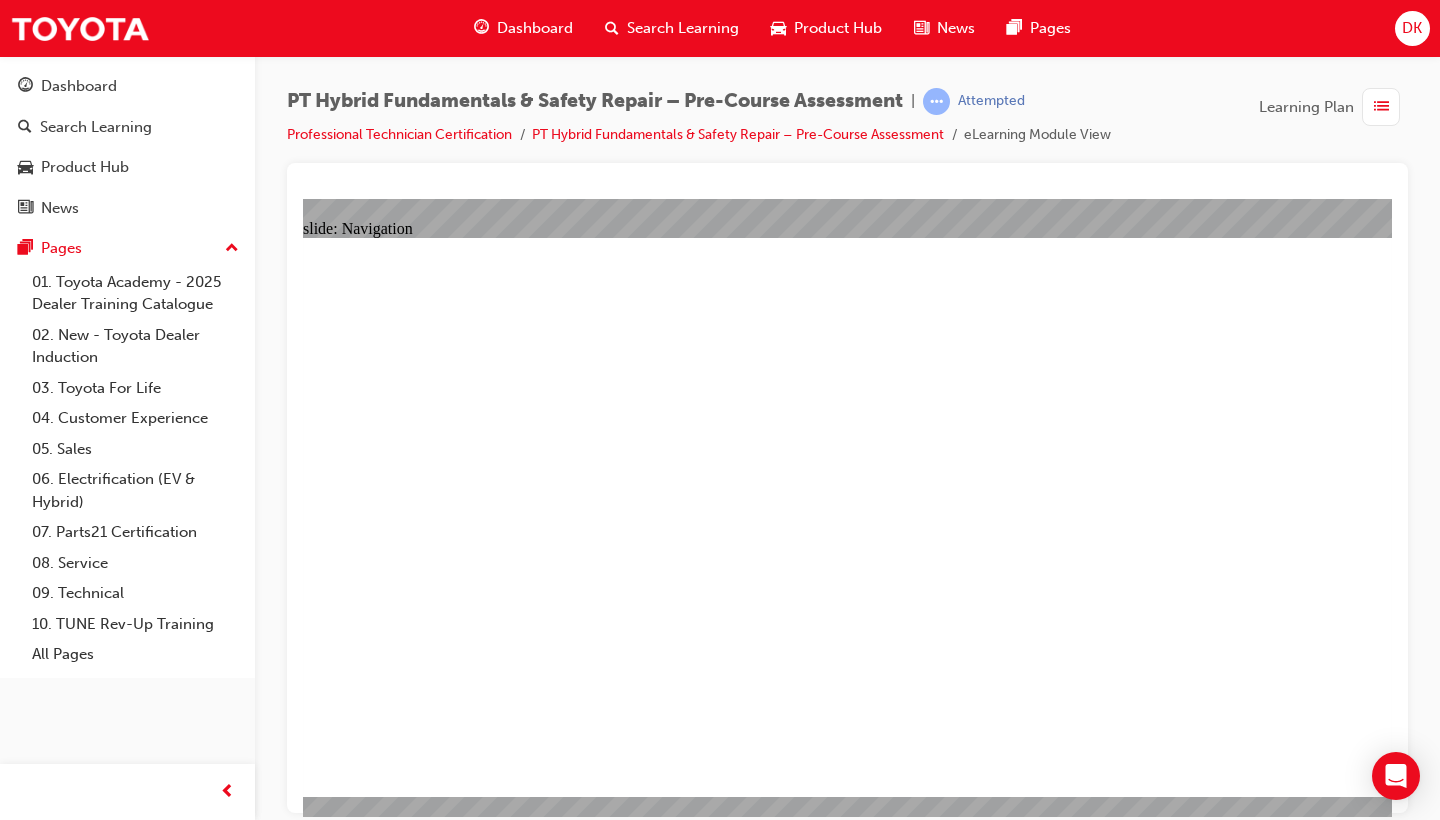 scroll, scrollTop: 0, scrollLeft: 0, axis: both 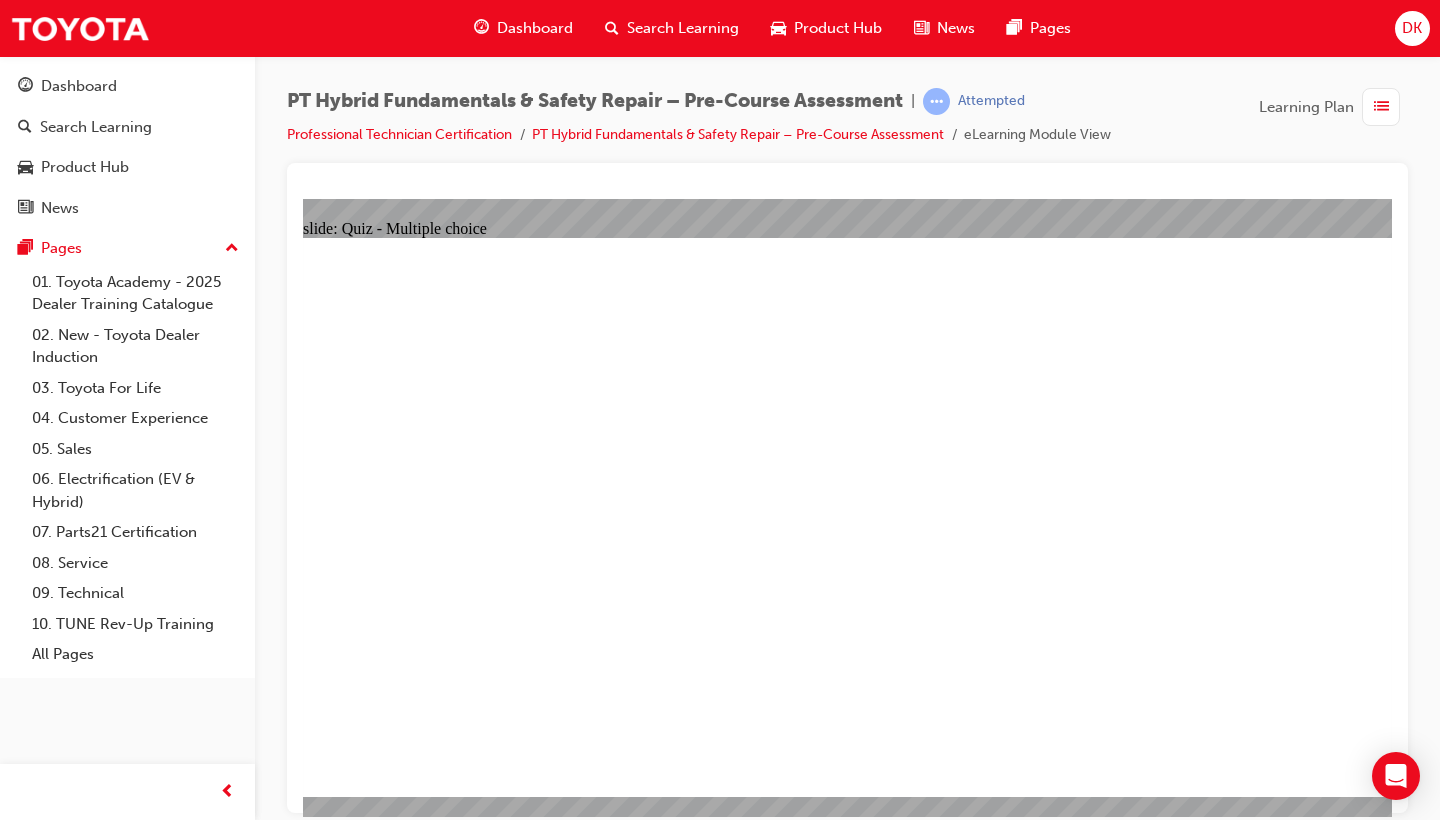click 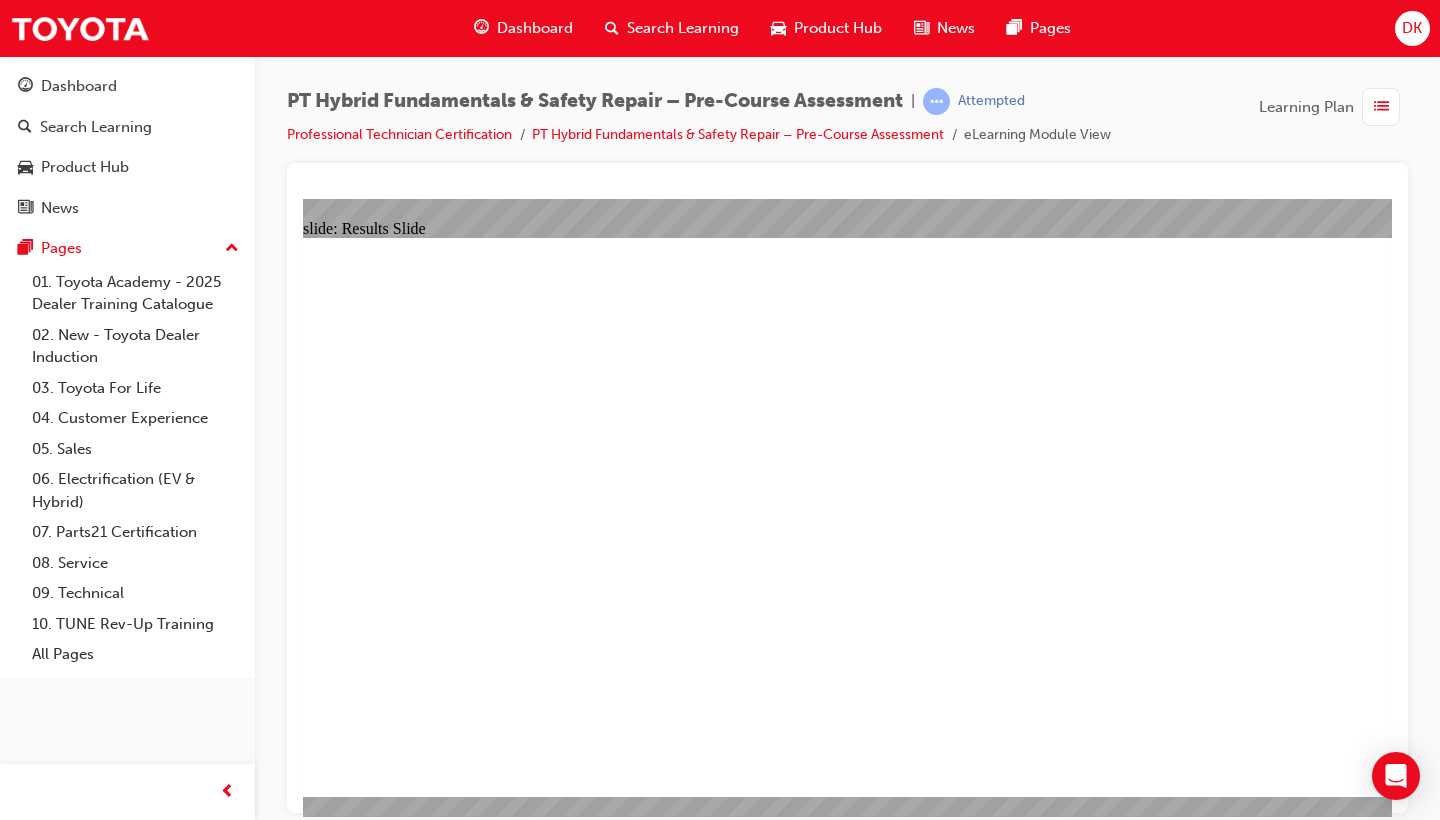 click 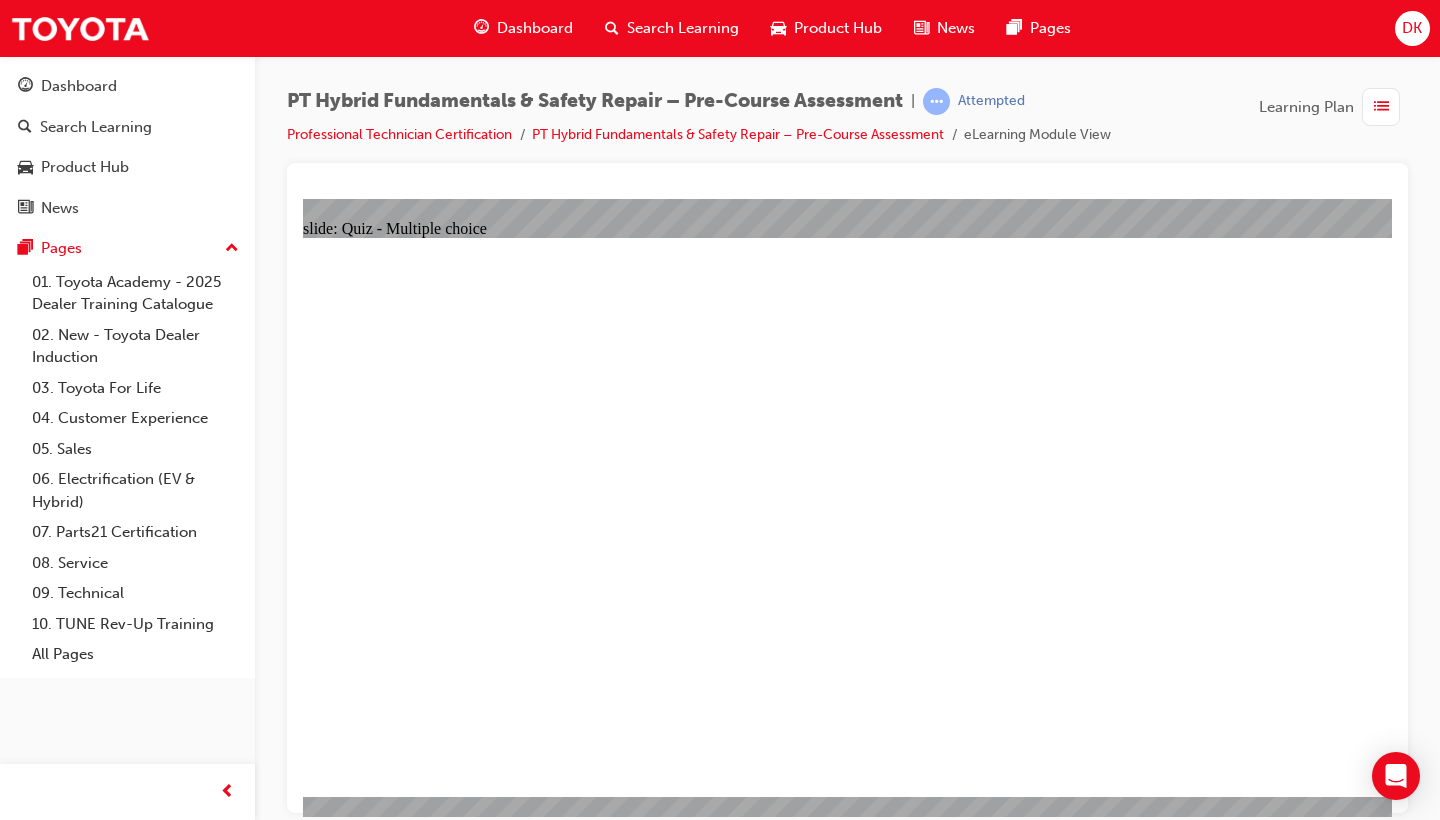 click 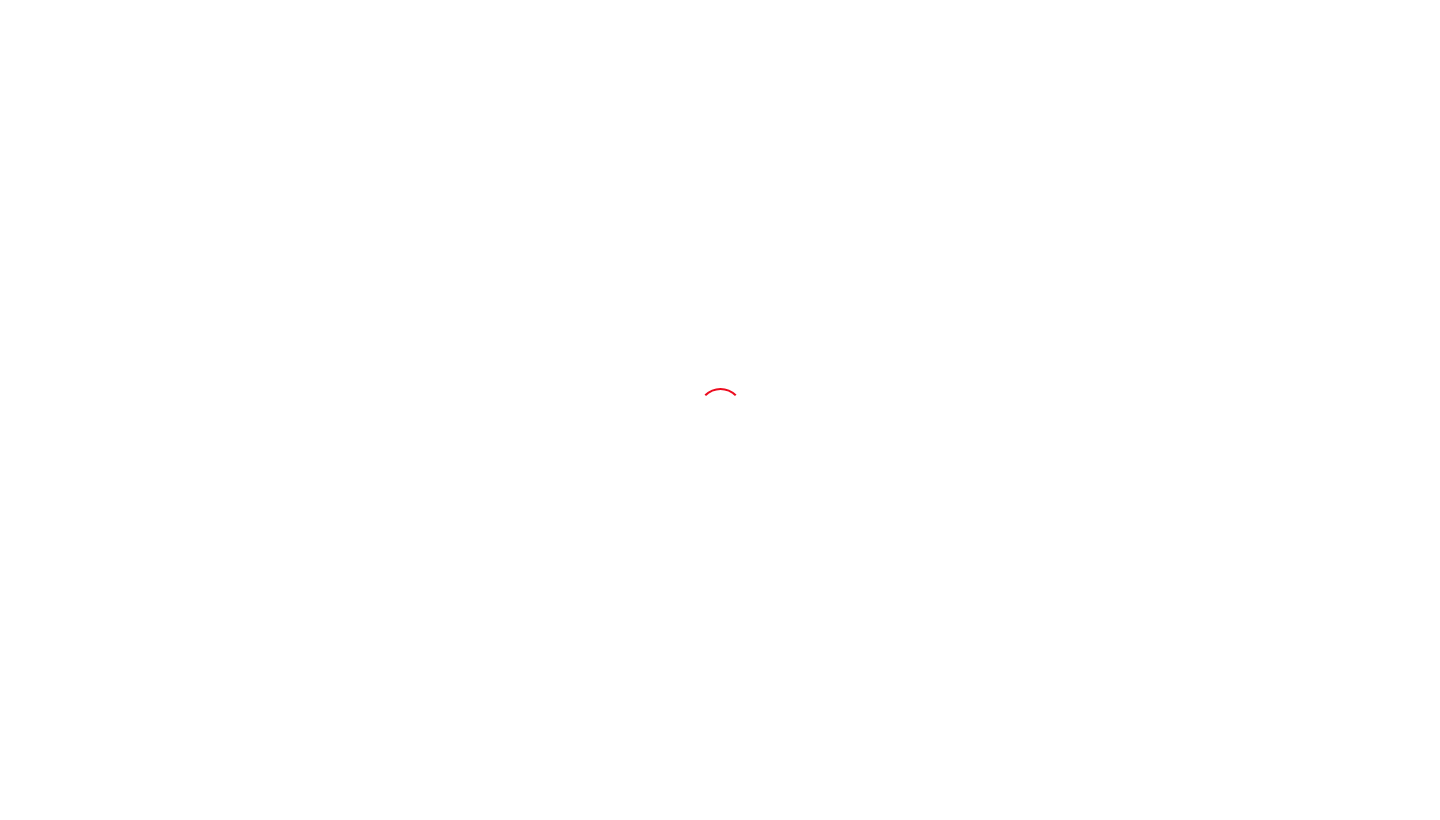 scroll, scrollTop: 0, scrollLeft: 0, axis: both 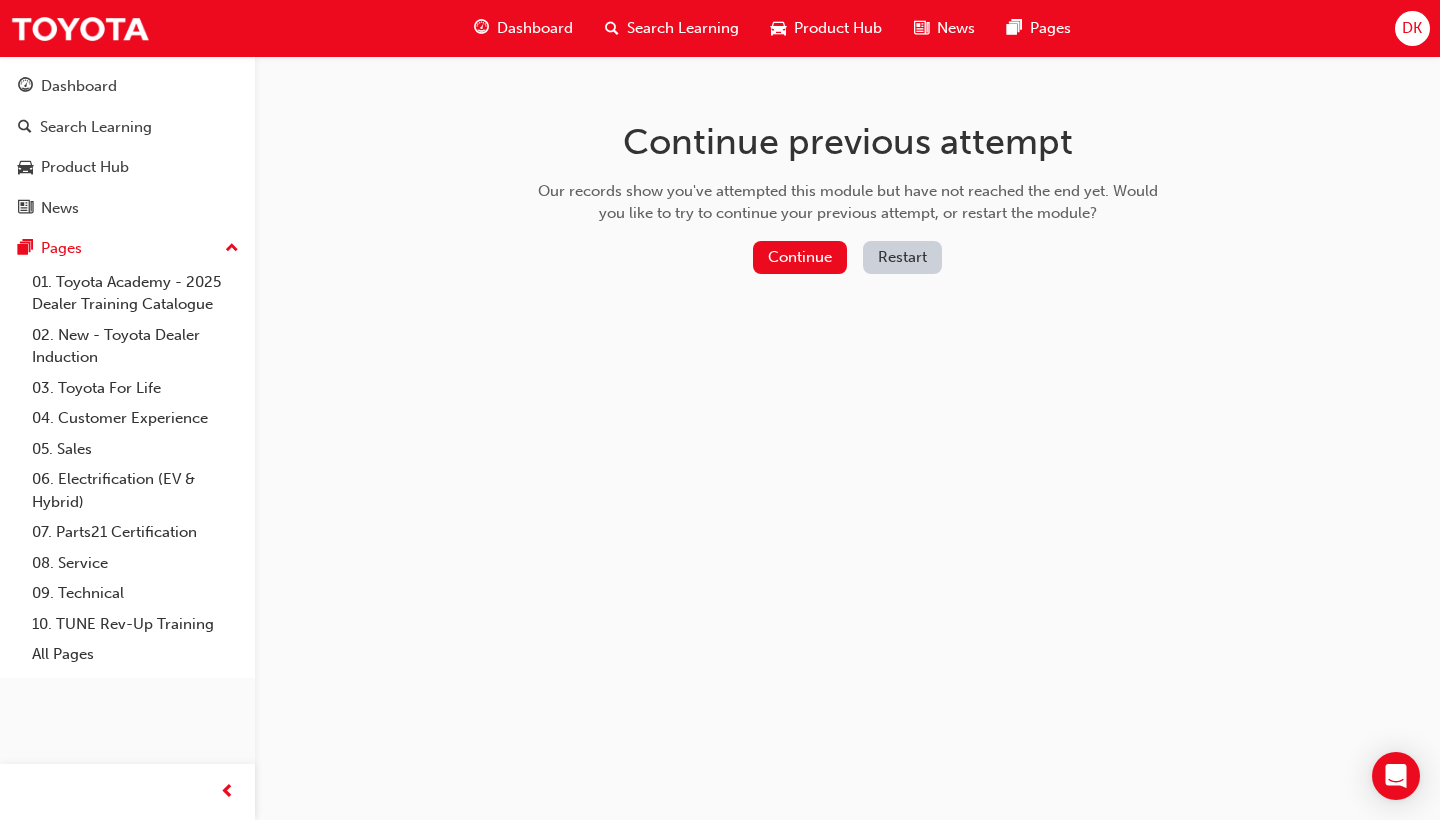 click on "Restart" at bounding box center [902, 257] 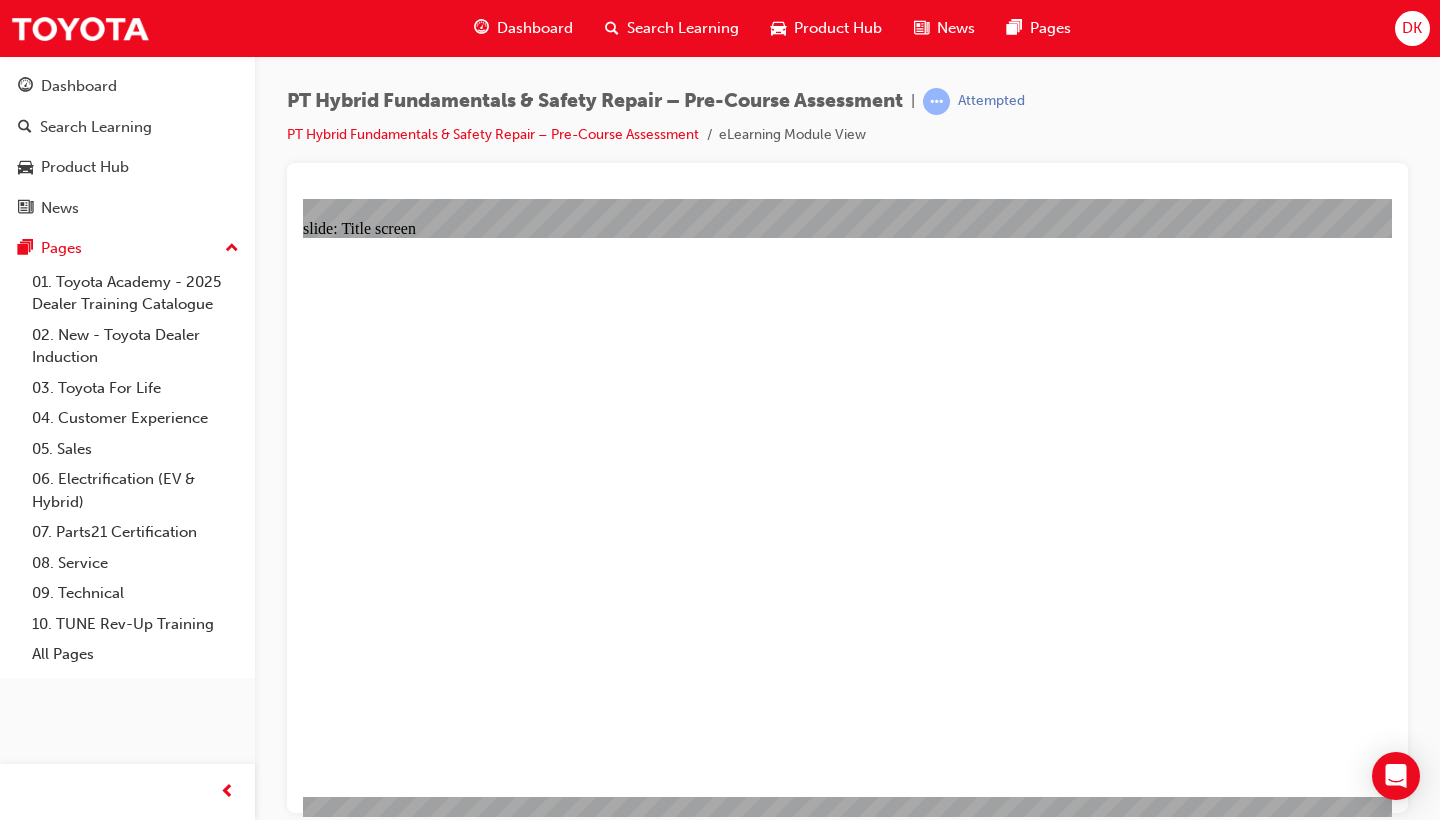 scroll, scrollTop: 0, scrollLeft: 0, axis: both 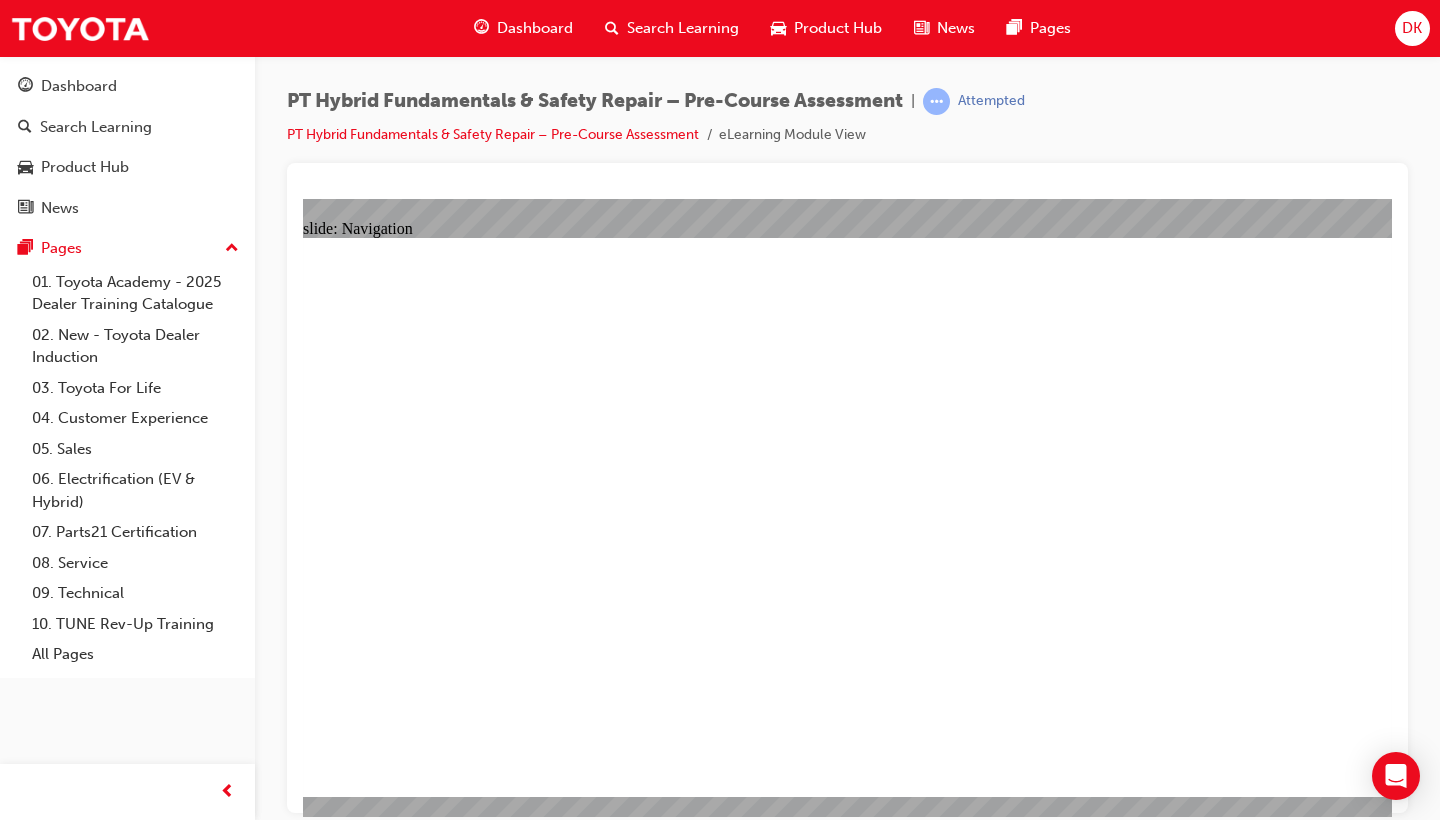 click 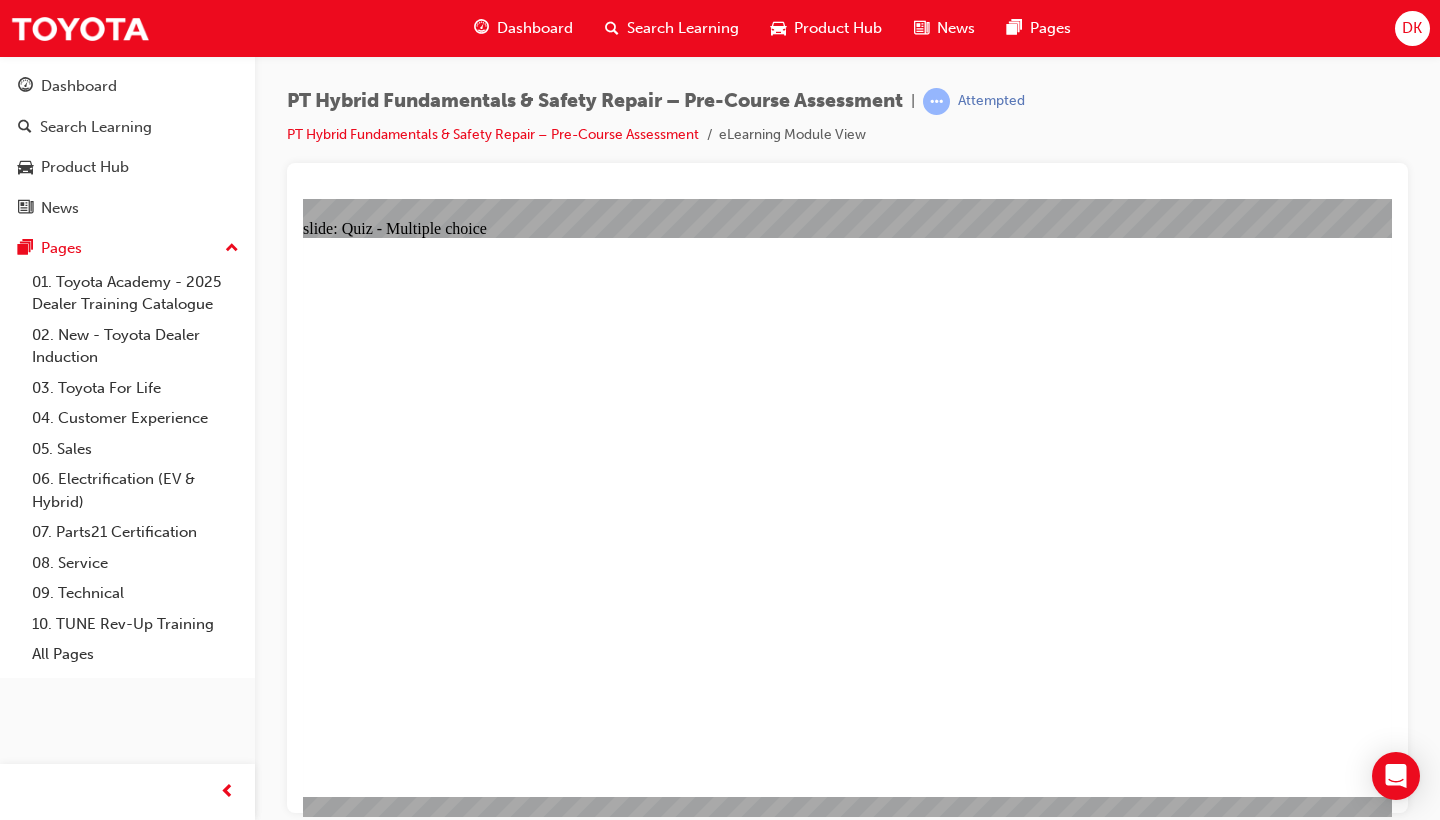 click 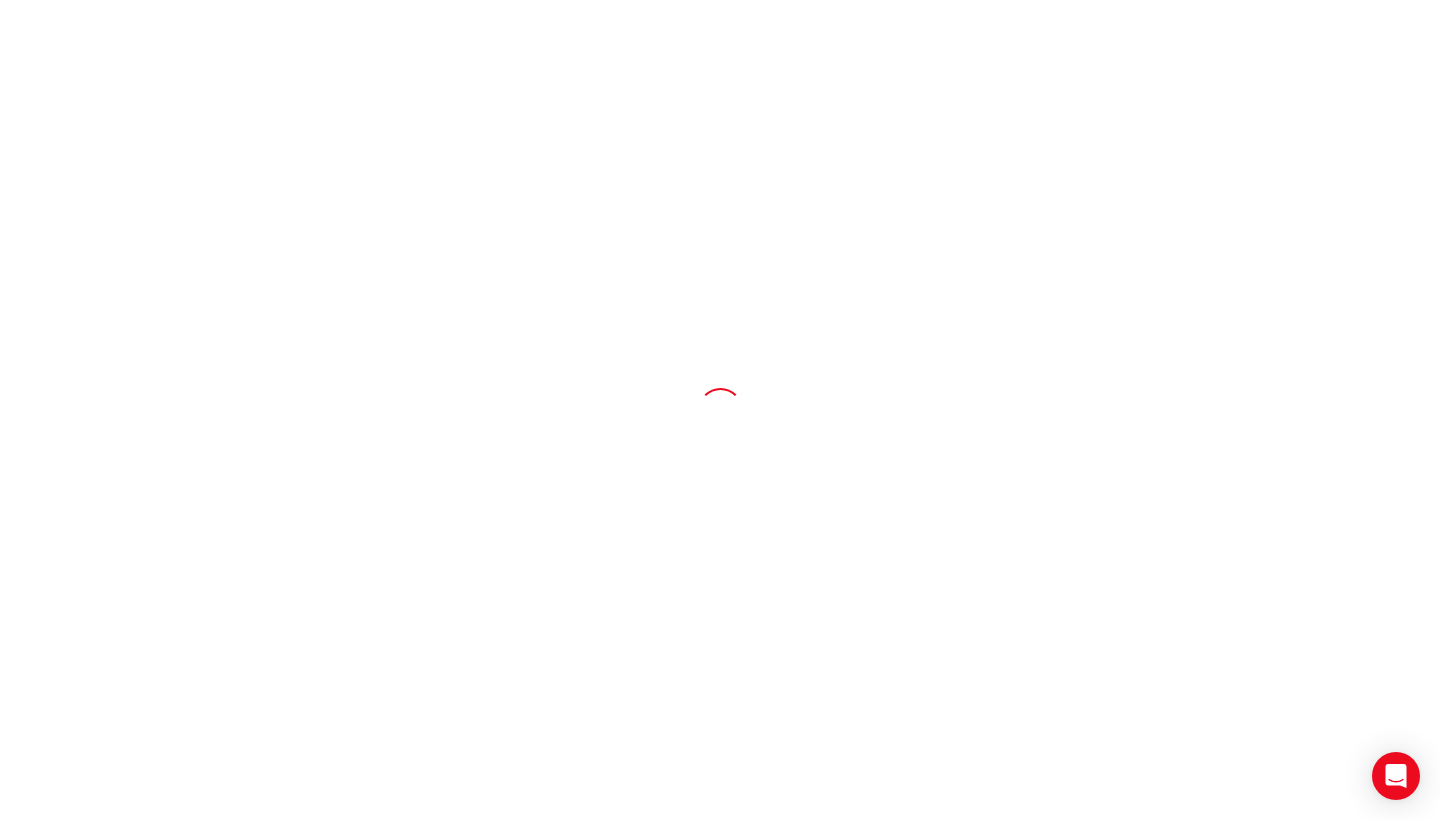 scroll, scrollTop: 0, scrollLeft: 0, axis: both 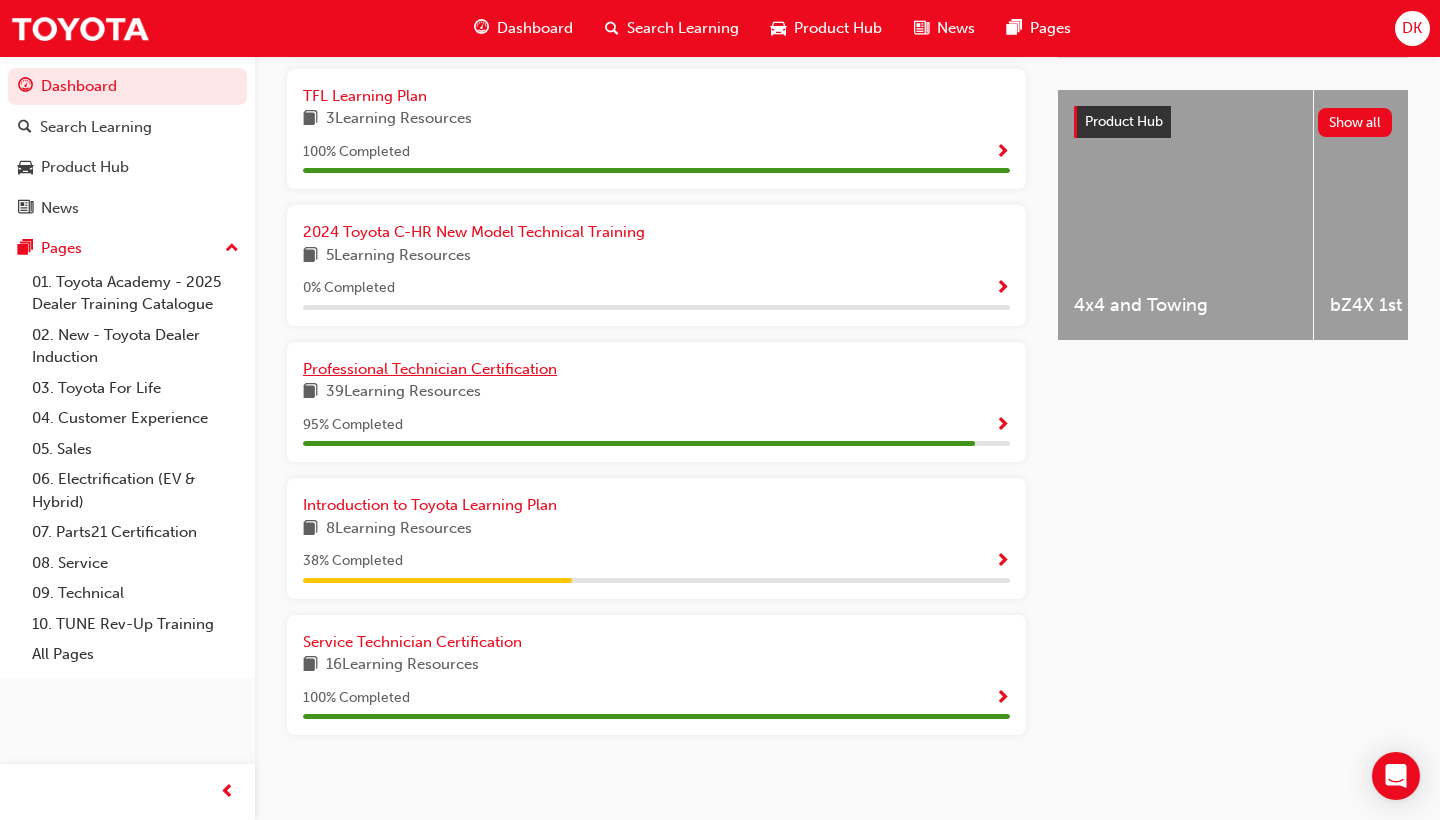click on "Professional Technician Certification" at bounding box center (430, 369) 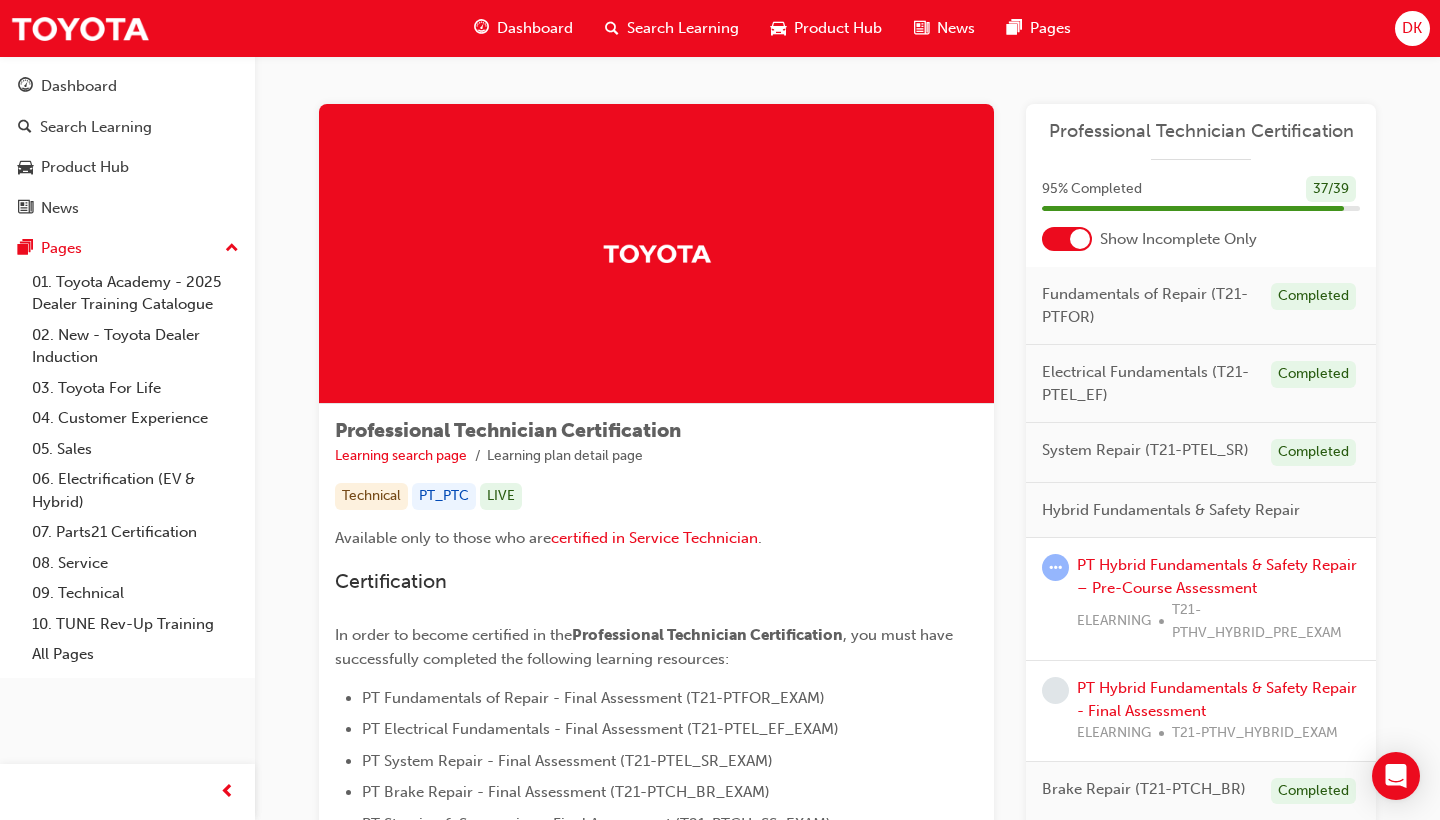 scroll, scrollTop: 0, scrollLeft: 0, axis: both 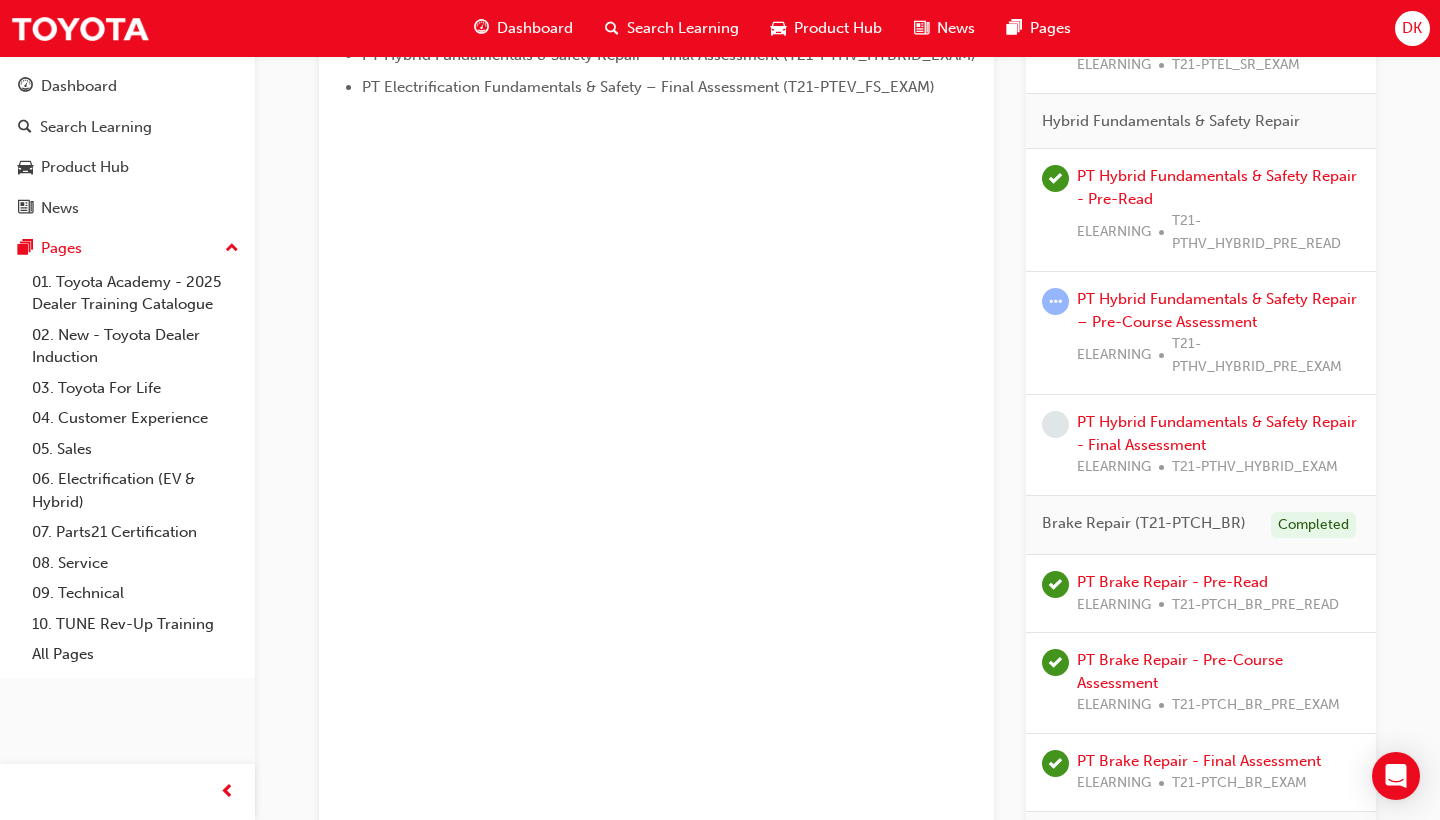 click on "PT Hybrid Fundamentals & Safety Repair - Pre-Read ELEARNING T21-PTHV_HYBRID_PRE_READ" at bounding box center [1218, 210] 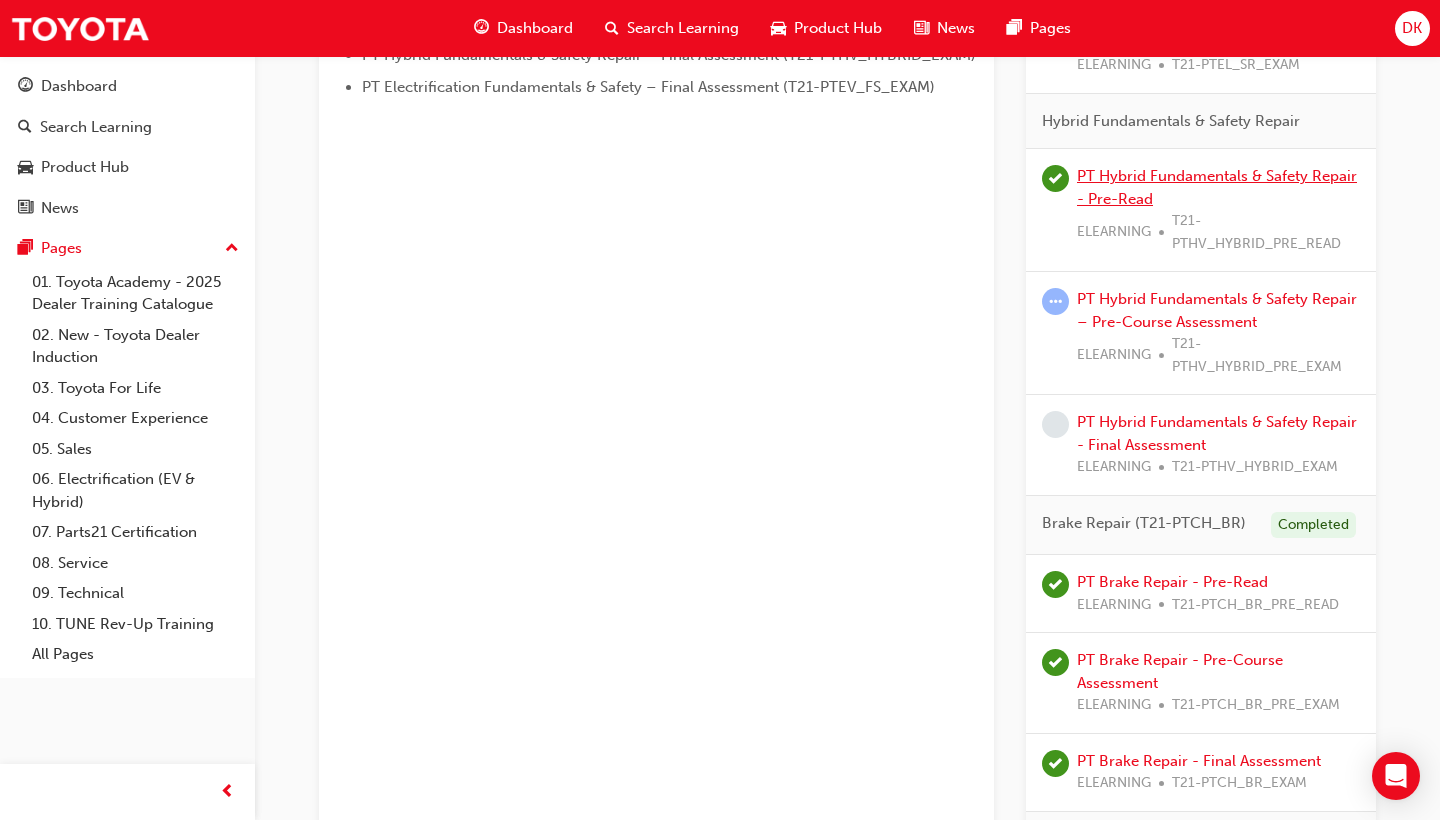 click on "PT Hybrid Fundamentals & Safety Repair - Pre-Read" at bounding box center (1217, 187) 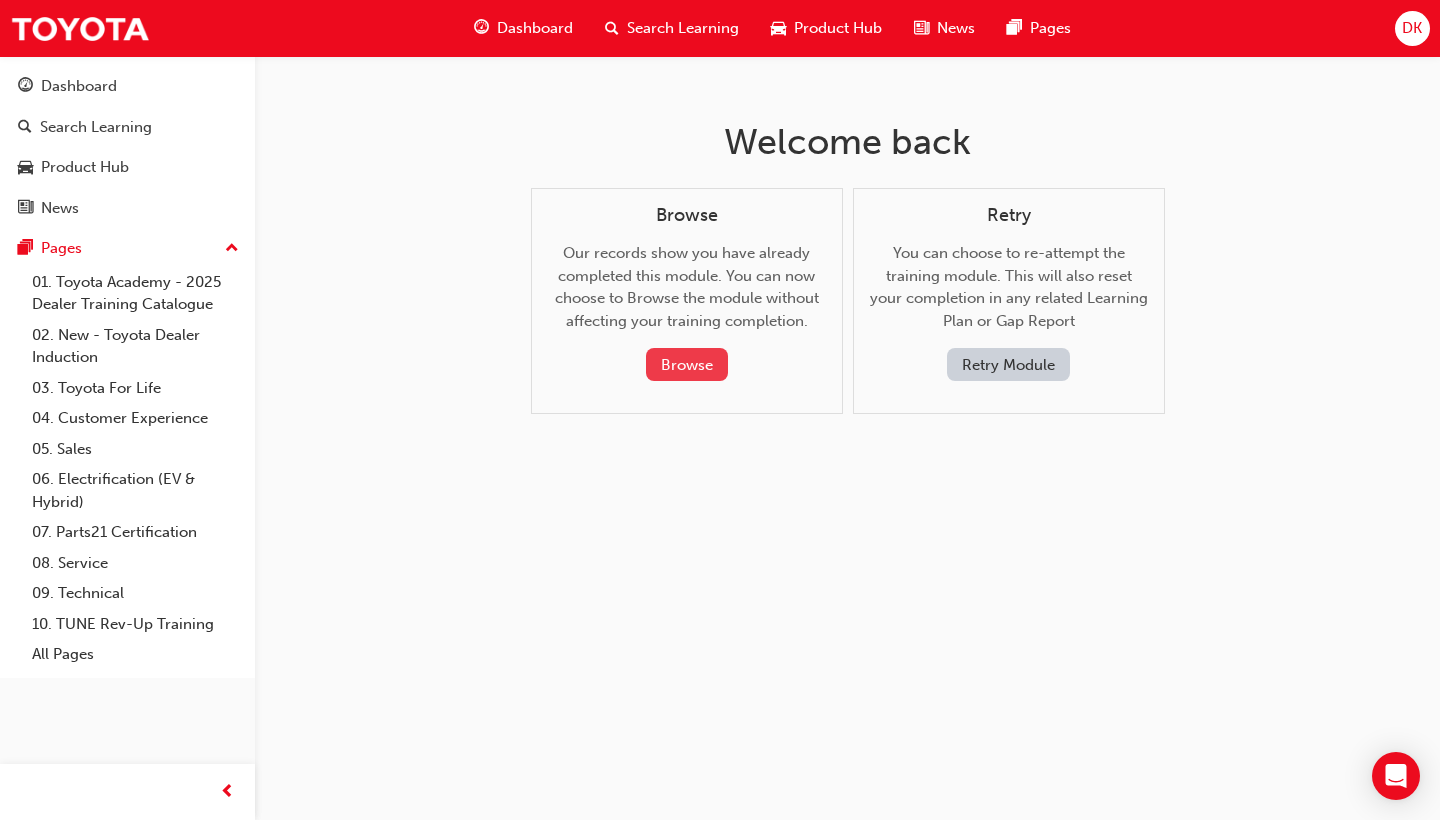 click on "Browse" at bounding box center [687, 364] 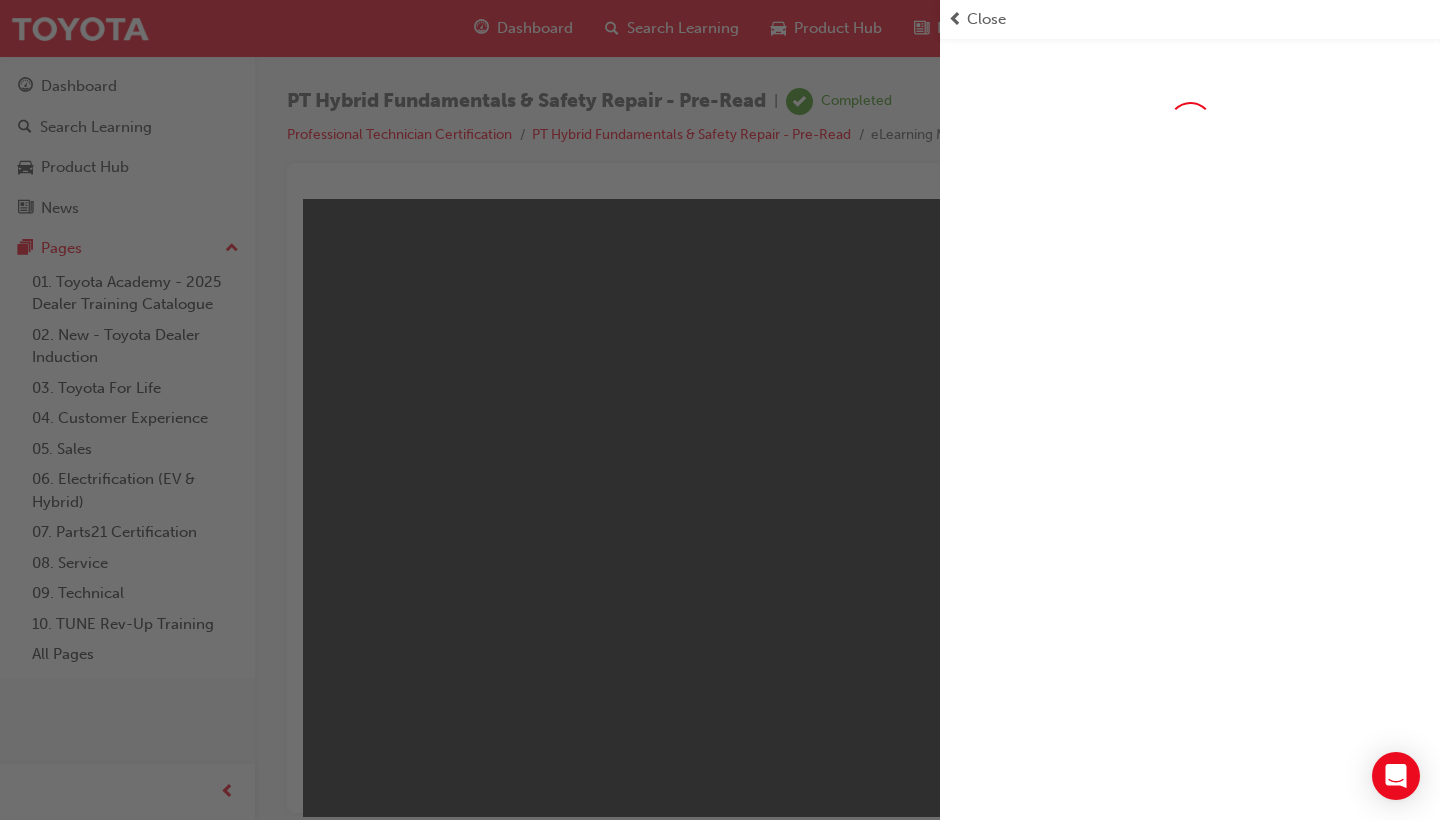 scroll, scrollTop: 0, scrollLeft: 0, axis: both 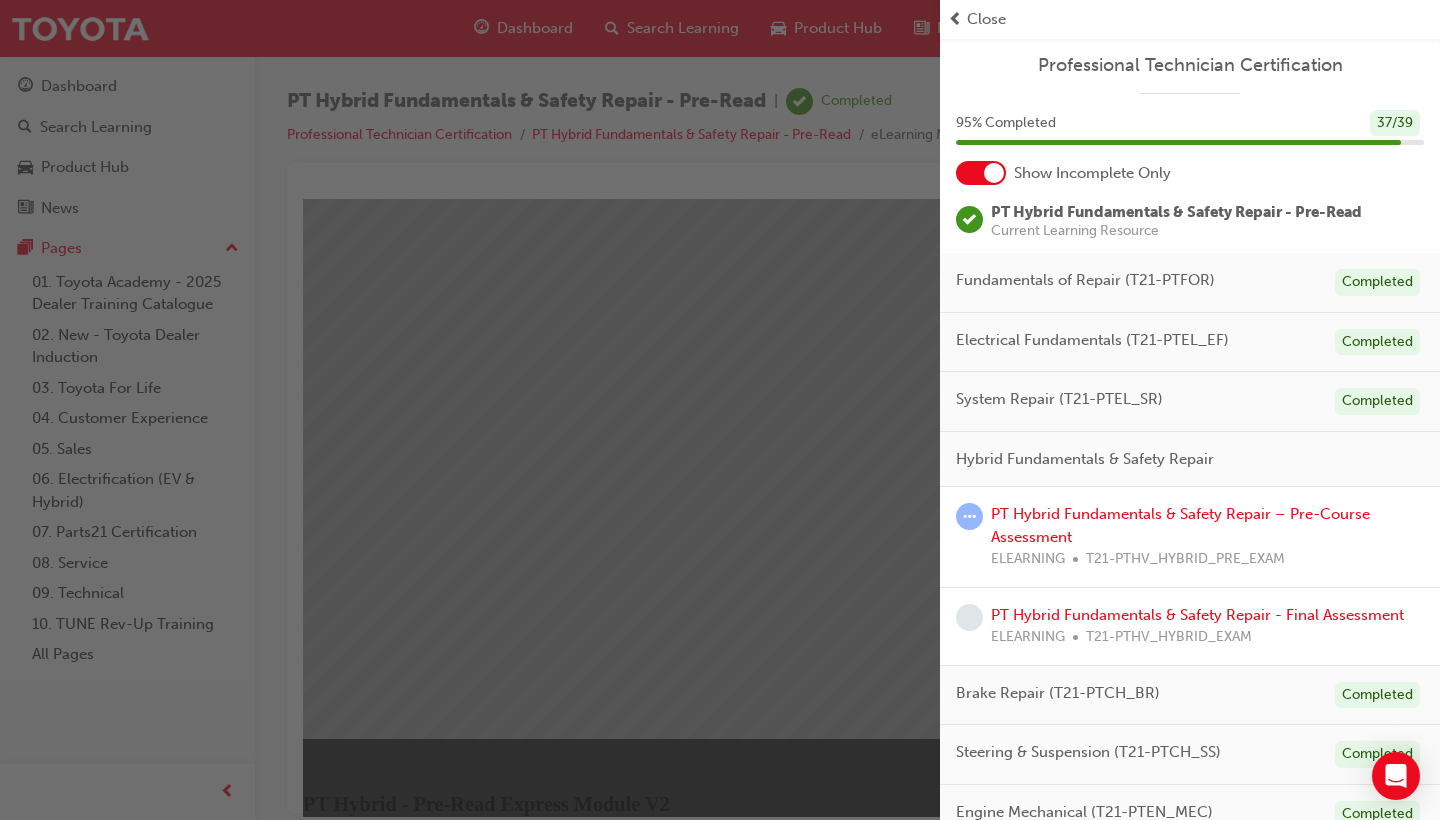 click at bounding box center [470, 410] 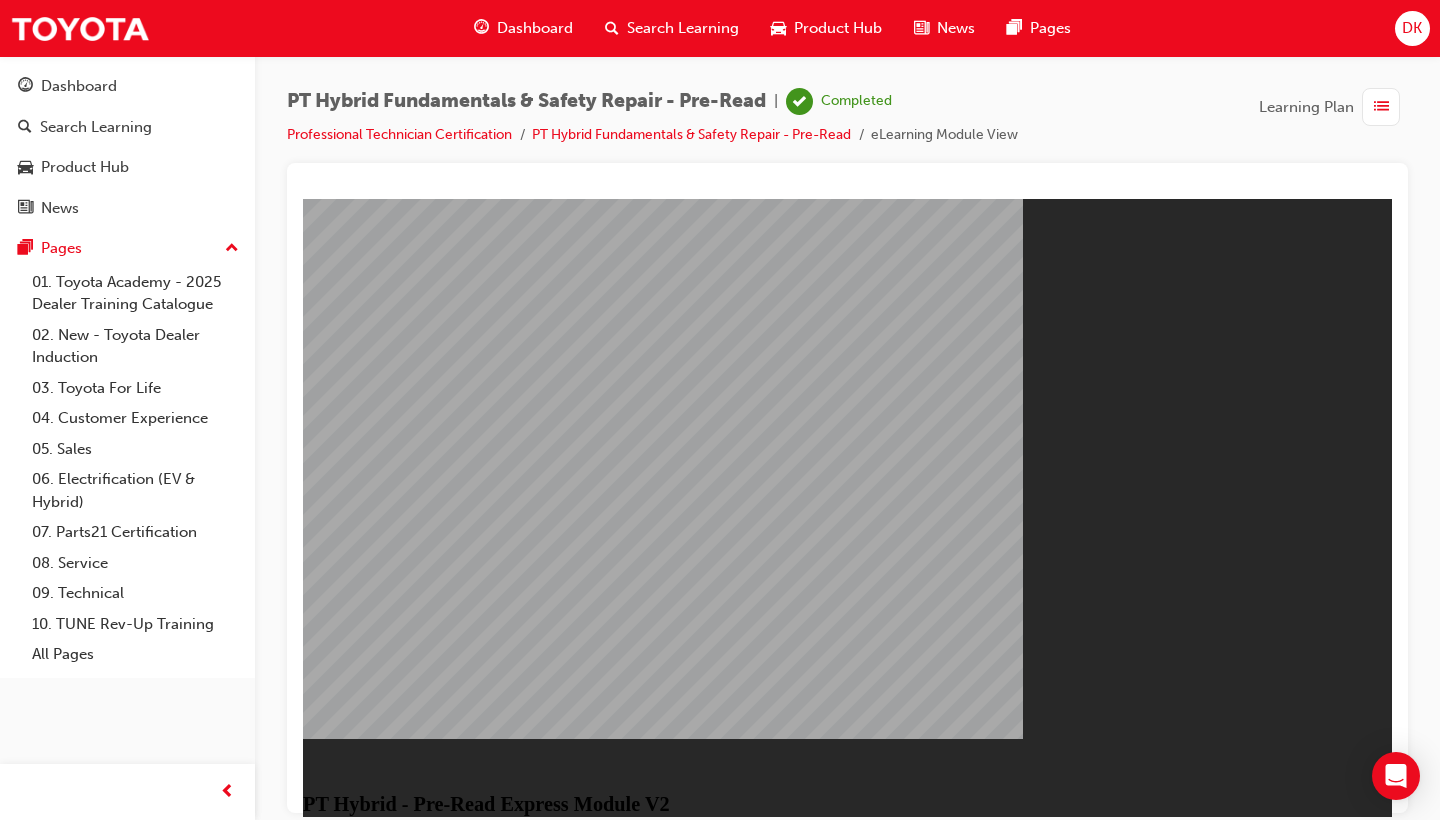click on "Resume" at bounding box center (341, 840) 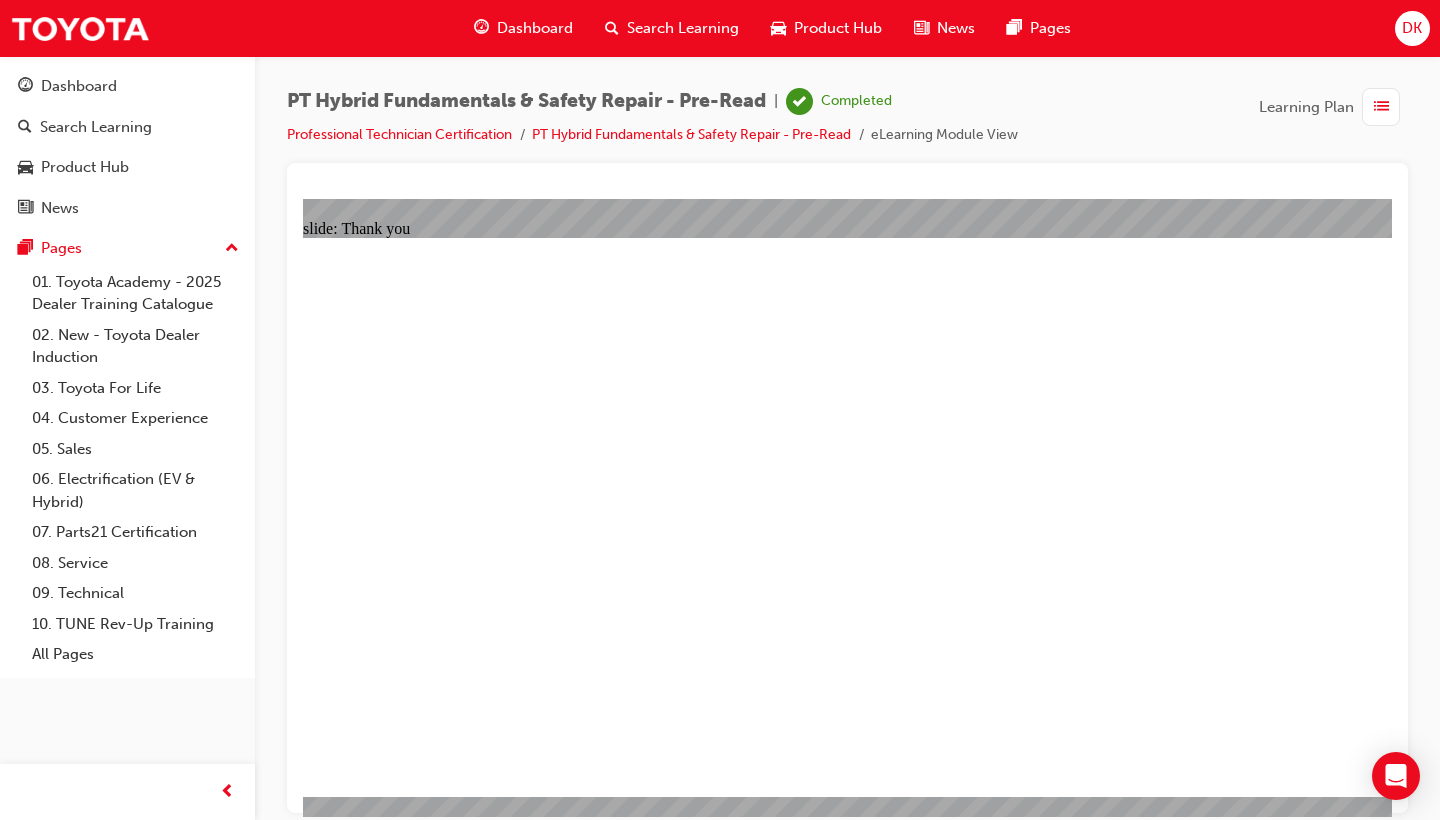 scroll, scrollTop: 0, scrollLeft: 0, axis: both 